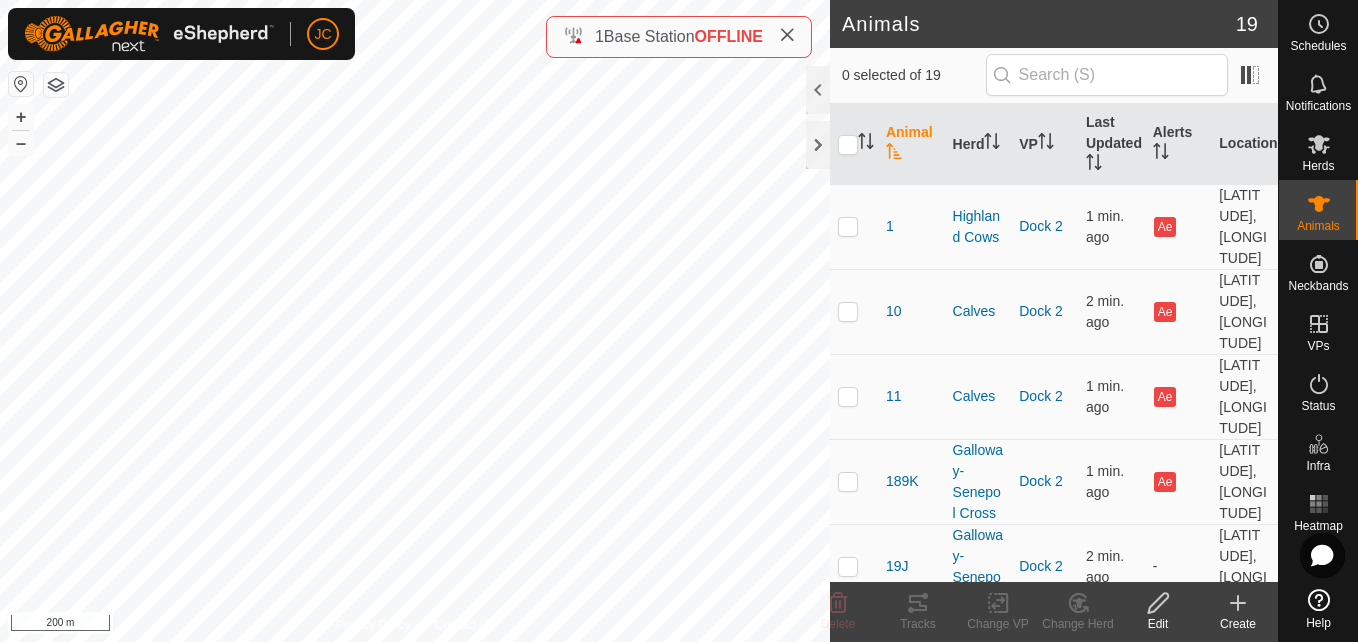 scroll, scrollTop: 0, scrollLeft: 0, axis: both 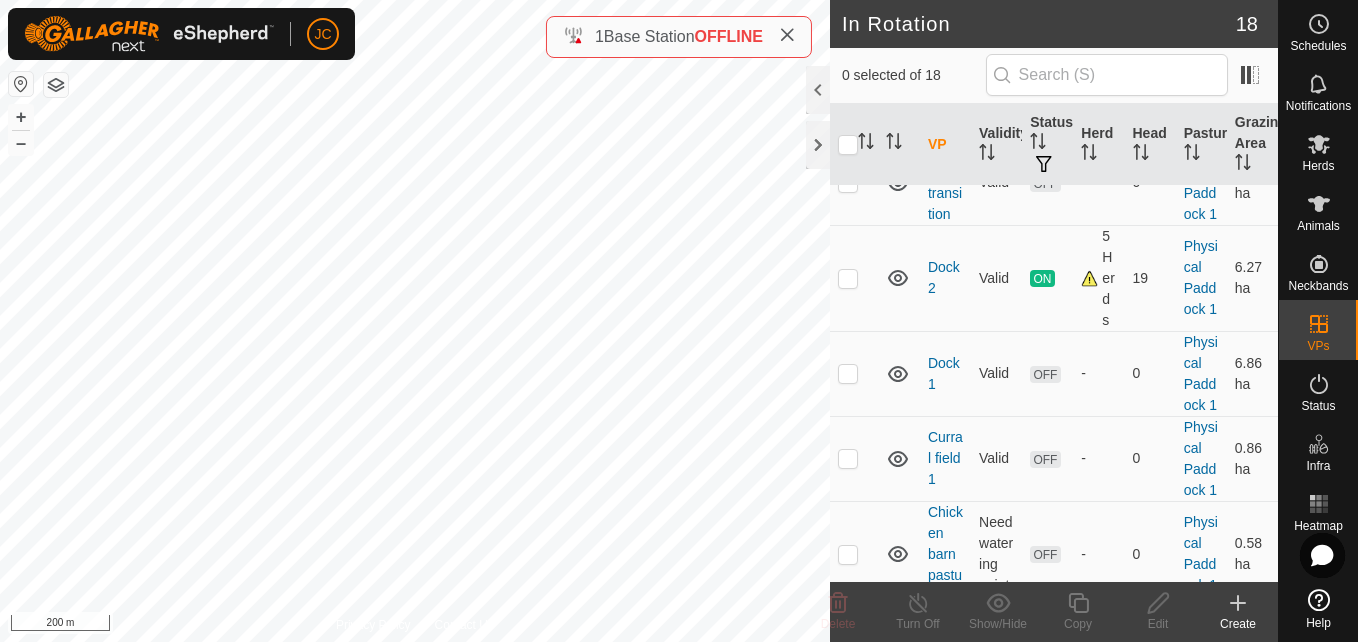 checkbox on "true" 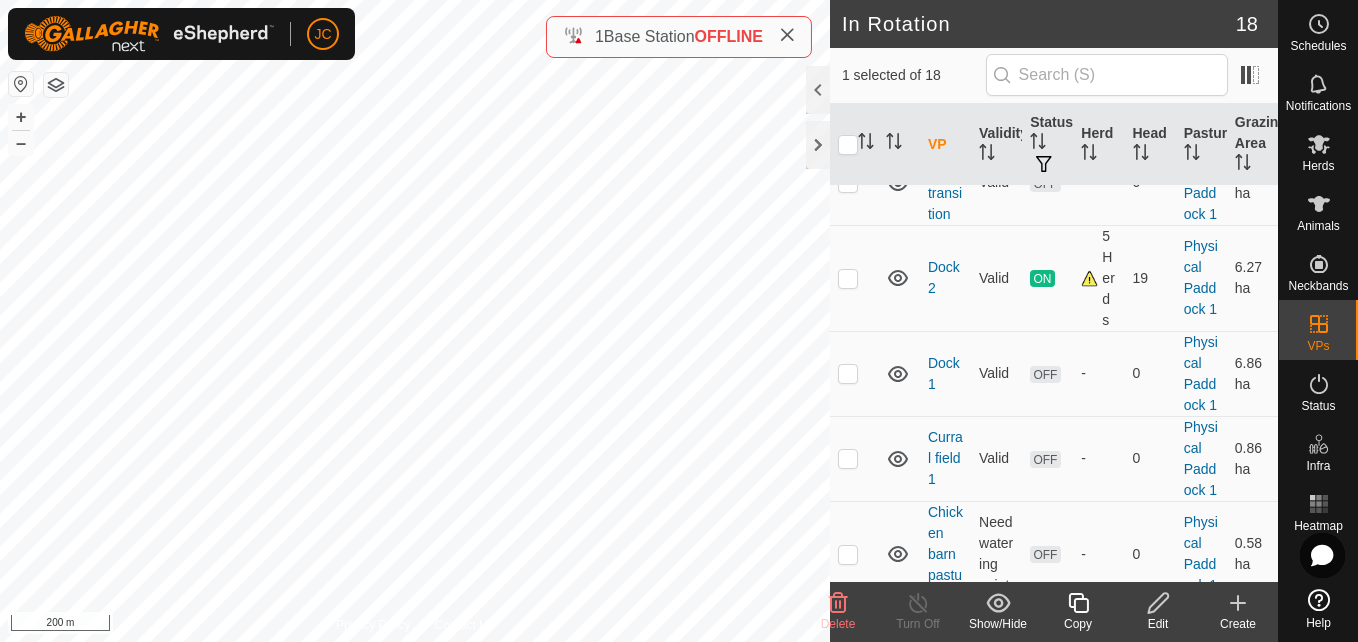 click 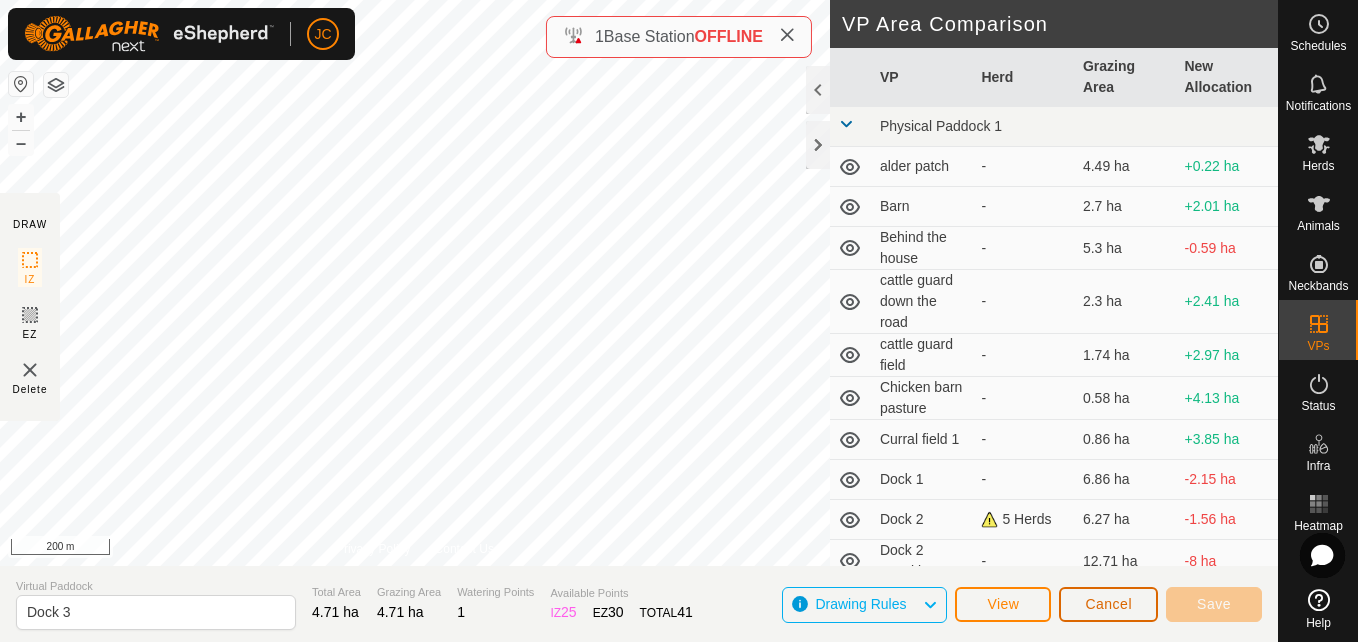 click on "Cancel" 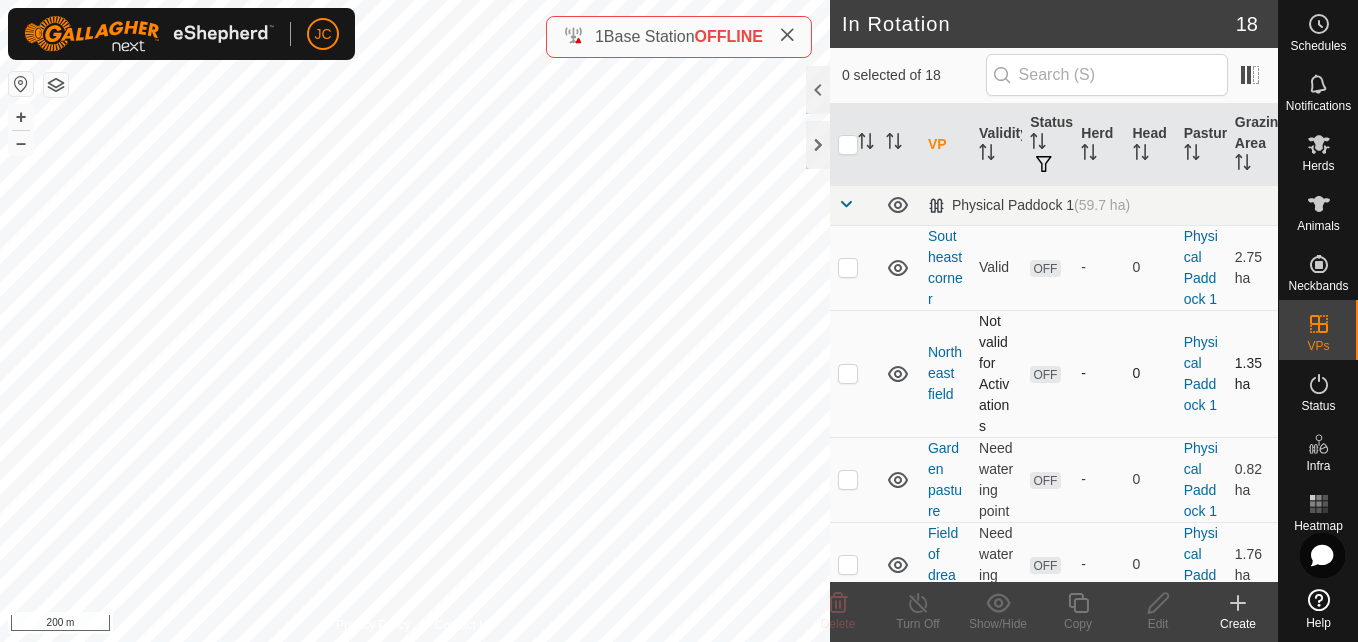 checkbox on "true" 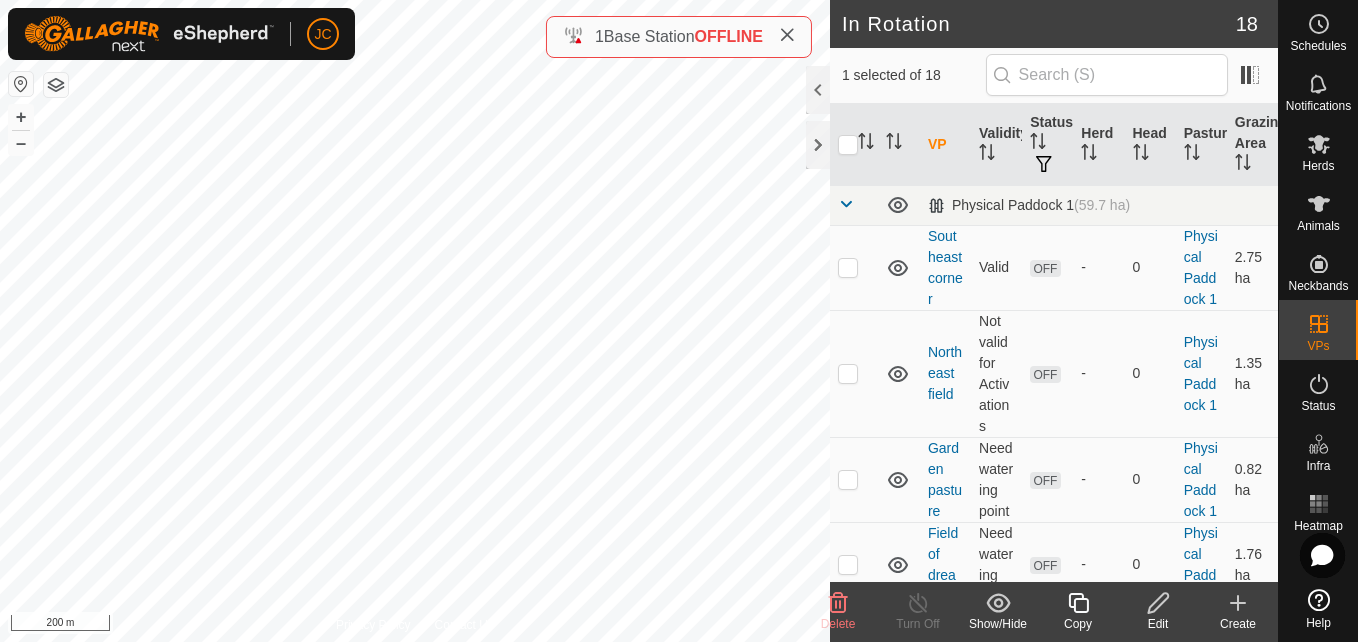 click on "Copy" 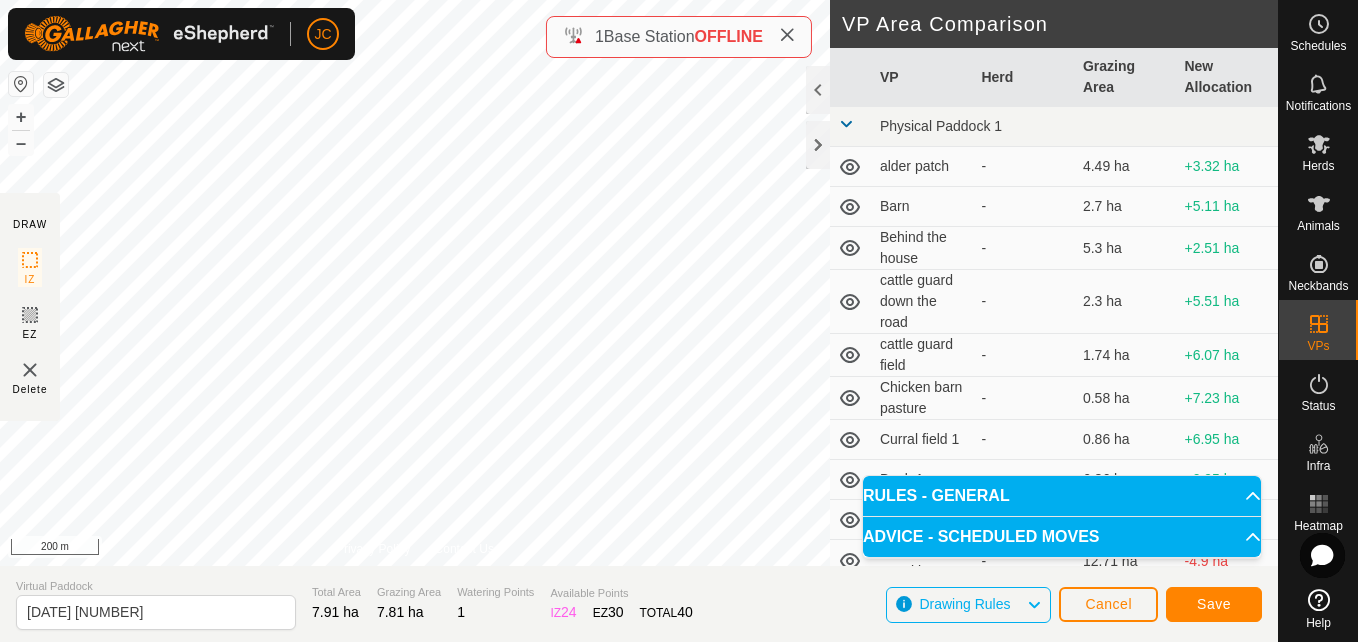click on "DRAW IZ EZ Delete Privacy Policy Contact Us + – ⇧ i 200 m VP Area Comparison     VP   Herd   Grazing Area   New Allocation  Physical Paddock 1  alder patch  -  4.49 ha  +3.32 ha  Barn  -  2.7 ha  +5.11 ha  Behind the house  -  5.3 ha  +2.51 ha  cattle guard down the road  -  2.3 ha  +5.51 ha  cattle guard field  -  1.74 ha  +6.07 ha  Chicken barn pasture  -  0.58 ha  +7.23 ha  Curral field 1  -  0.86 ha  +6.95 ha  Dock 1  -  6.86 ha  +0.95 ha  Dock 2   5 Herds   6.27 ha  +1.54 ha  Dock 2 transition  -  12.71 ha  -4.9 ha  Dock 5  -  5.34 ha  +2.47 ha  Dock1 Transition  -  9.82 ha  -2.01 ha  Down the road  -  5.66 ha  +2.15 ha  Field of dreams  -  1.76 ha  +6.05 ha  Garden pasture  -  0.82 ha  +6.99 ha  Northeast field  -  1.35 ha  +6.46 ha  Southeast corner  -  2.75 ha  +5.06 ha" 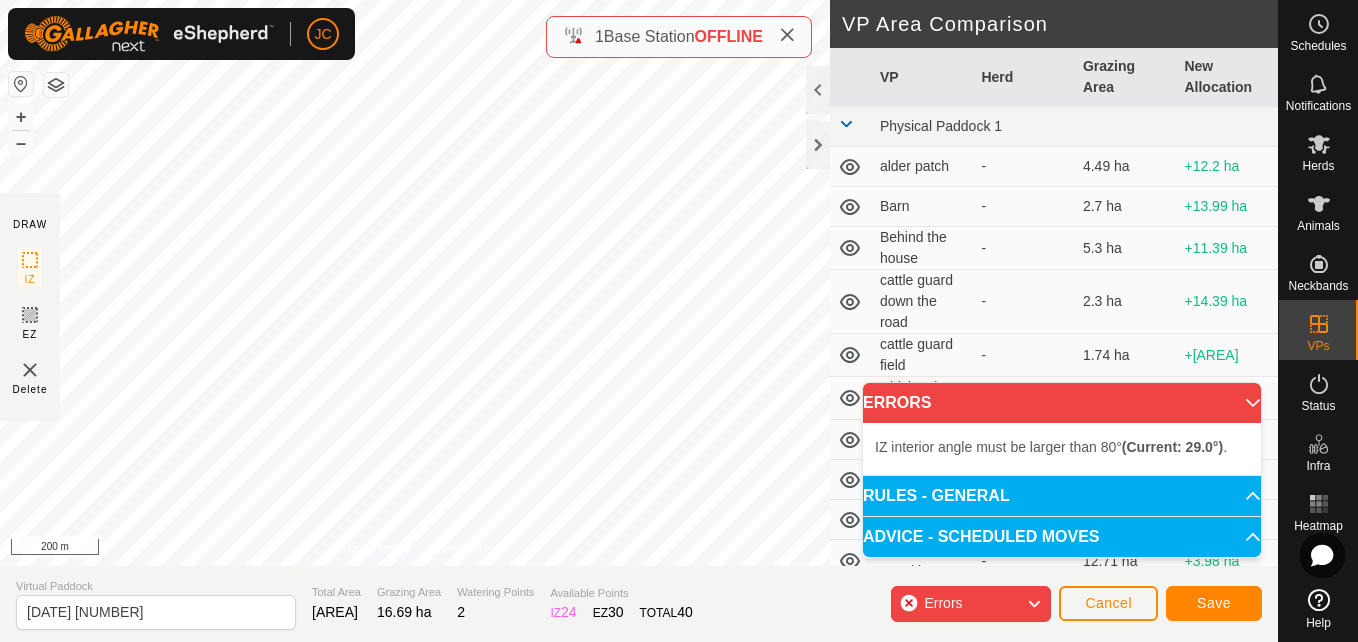 click on "DRAW IZ EZ Delete Privacy Policy Contact Us + – ⇧ i 200 m VP Area Comparison     VP   Herd   Grazing Area   New Allocation  Physical Paddock 1  alder patch  -  4.49 ha  +12.2 ha  Barn  -  2.7 ha  +13.99 ha  Behind the house  -  5.3 ha  +11.39 ha  cattle guard down the road  -  2.3 ha  +14.39 ha  cattle guard field  -  1.74 ha  +14.95 ha  Chicken barn pasture  -  0.58 ha  +16.11 ha  Curral field 1  -  0.86 ha  +15.83 ha  Dock 1  -  6.86 ha  +9.83 ha  Dock 2   5 Herds   6.27 ha  +10.42 ha  Dock 2 transition  -  12.71 ha  +3.98 ha  Dock 5  -  5.34 ha  +11.35 ha  Dock1 Transition  -  9.82 ha  +6.87 ha  Down the road  -  5.66 ha  +11.03 ha  Field of dreams  -  1.76 ha  +14.93 ha  Garden pasture  -  0.82 ha  +15.87 ha  Northeast field  -  1.35 ha  +15.34 ha  Southeast corner  -  2.75 ha  +13.94 ha" 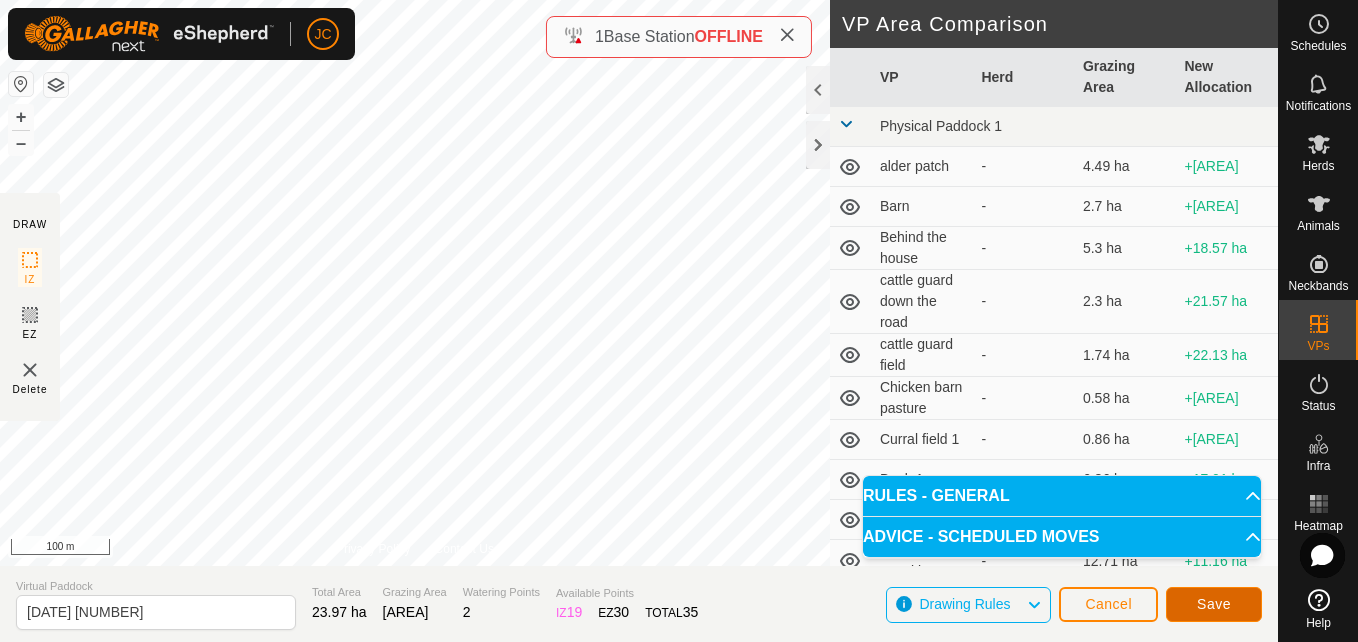 click on "Save" 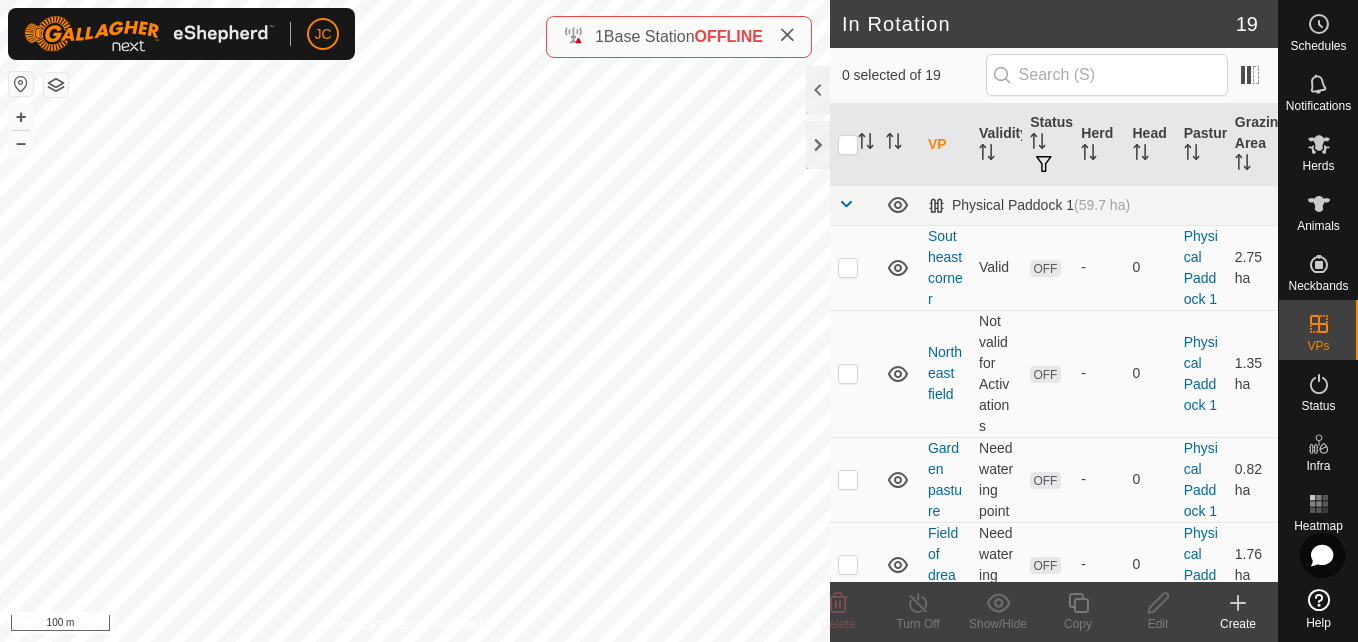 scroll, scrollTop: 0, scrollLeft: 0, axis: both 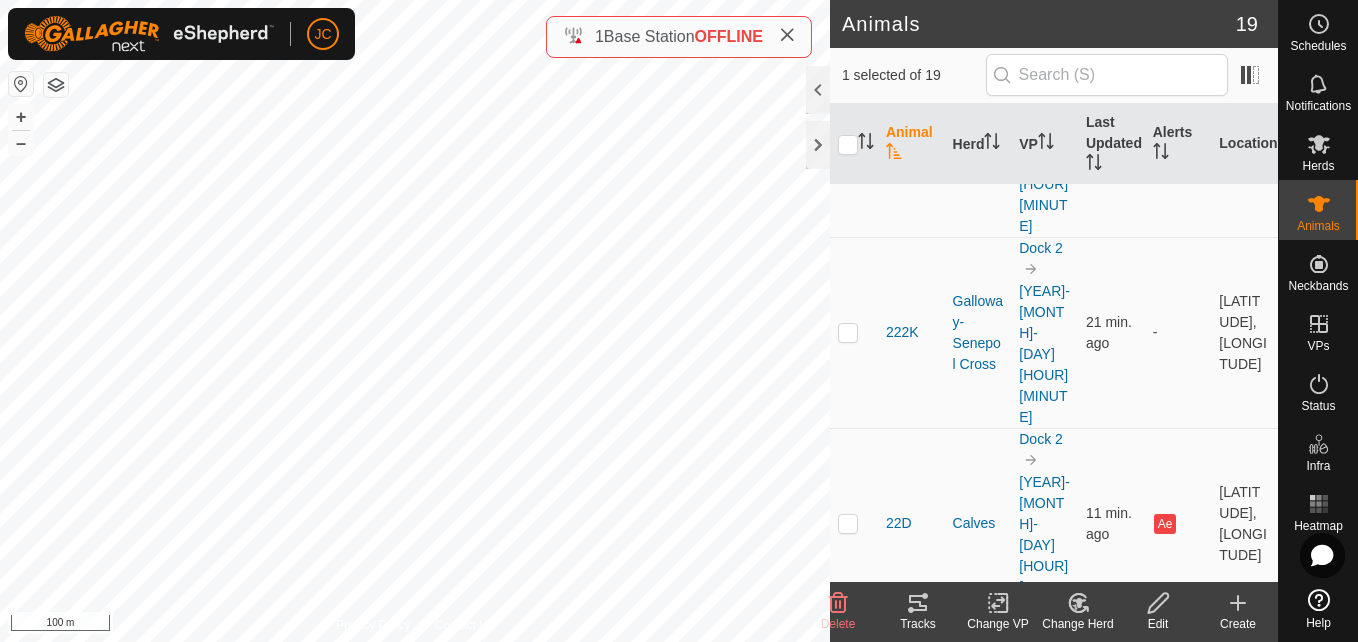 click on "[LATITUDE], [LONGITUDE]" at bounding box center [1244, 1478] 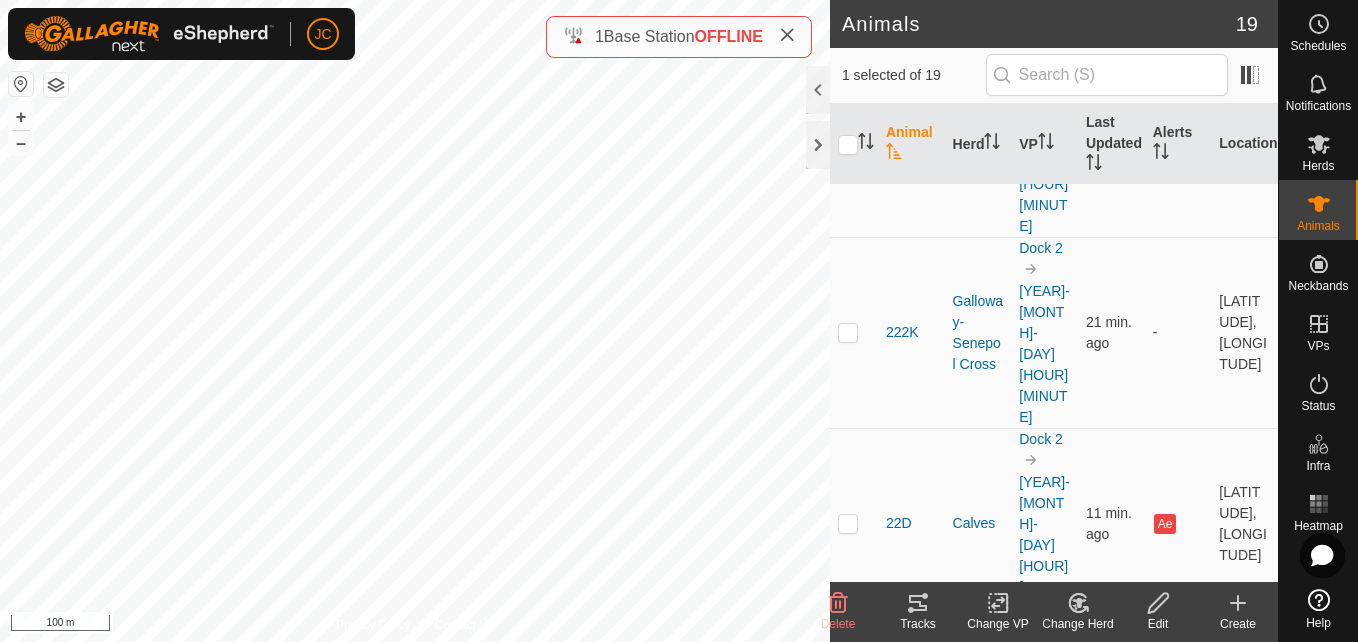 copy on "121.54069" 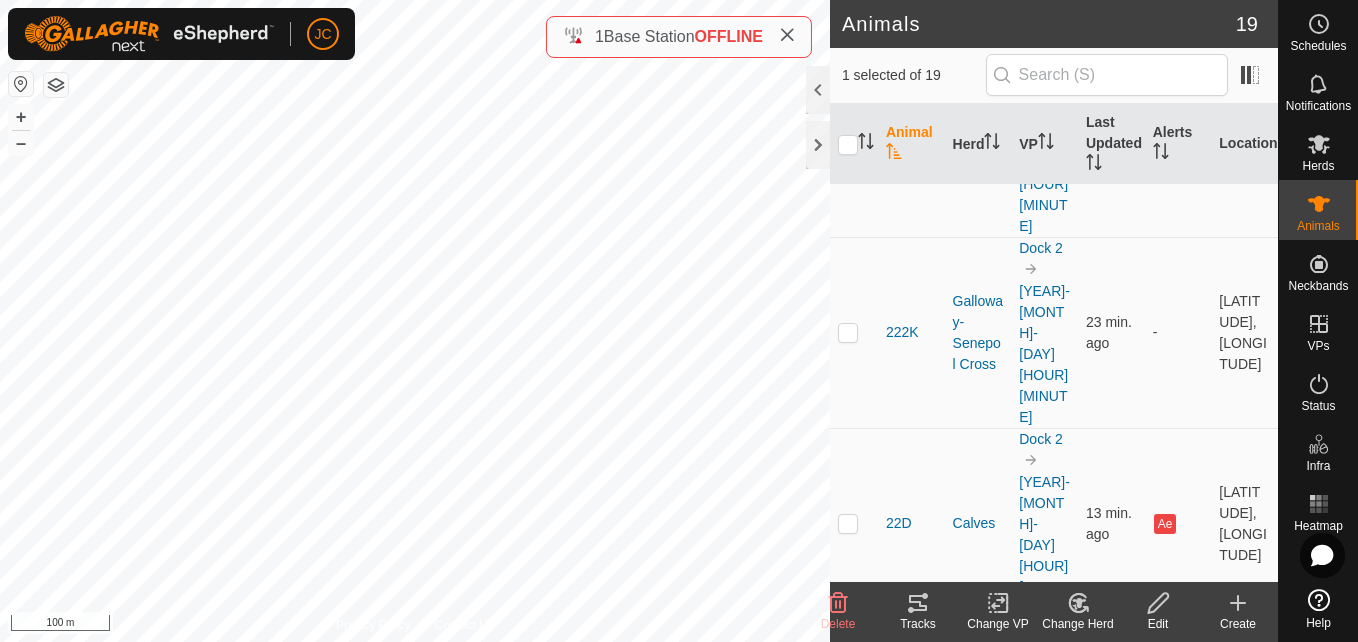 click on "JC Schedules Notifications Herds Animals Neckbands VPs Status Infra Heatmap Help Animals 19  1 selected of 19   Animal   Herd   VP   Last Updated   Alerts   Location   1   Highland Cows  Dock 2 2025-08-06 100140  12 min. ago  Ae   52.36808, -121.53045   10   Calves  Dock 2 2025-08-06 100140  13 min. ago  Ae   52.36864, -121.52989   11   Calves  Dock 2 2025-08-06 100140  12 min. ago  Ae   52.36823, -121.53026   189K   Galloway-Senepol Cross  Dock 2 2025-08-06 100140  12 min. ago  Ae   52.36911, -121.53018   19J   Galloway-Senepol Cross  Dock 2 2025-08-06 100140  13 min. ago  -   52.36892, -121.54042   2   Highland Cows  Dock 2 2025-08-06 100140  12 min. ago  Ae   52.36845, -121.53145   222K   Galloway-Senepol Cross  Dock 2 2025-08-06 100140  23 min. ago  -   52.36879, -121.54033   22D   Calves  Dock 2 2025-08-06 100140  13 min. ago  Ae   52.36827, -121.53016   3   Highland-Senepol Cross Heifers  Dock 2 2025-08-06 100140  12 min. ago  Ae   52.36809, -121.53049   4   Highland-Senepol Cross Heifers  6" at bounding box center [679, 321] 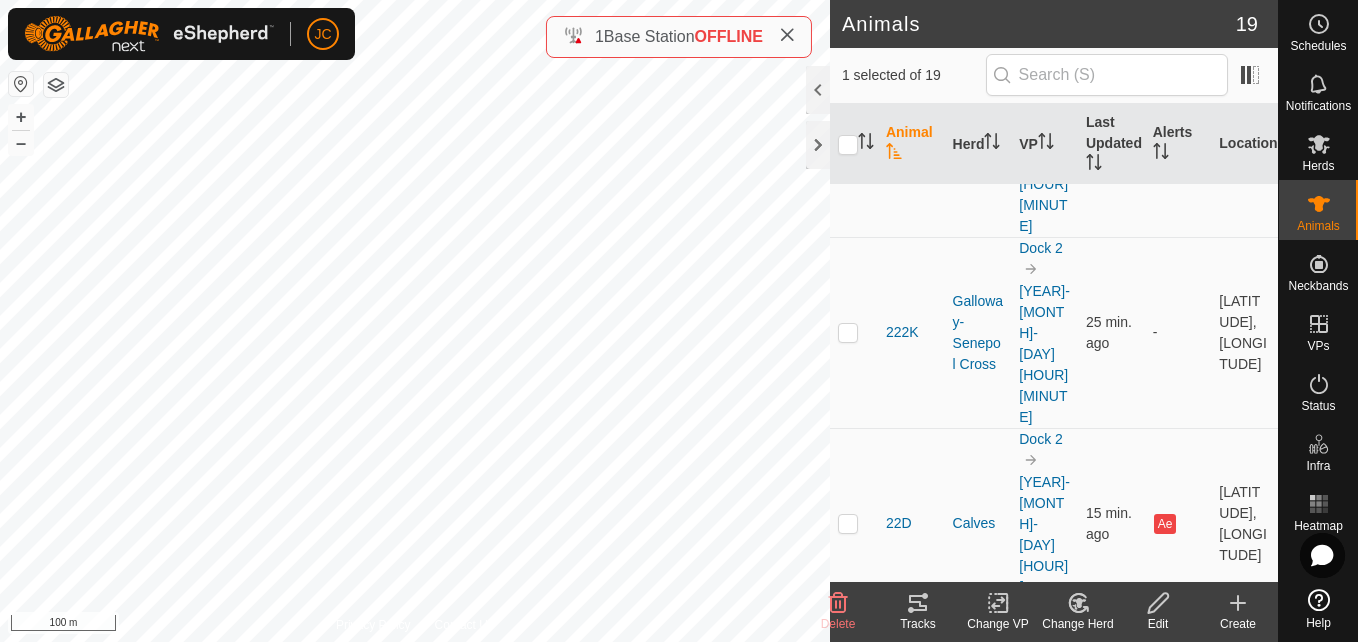 click 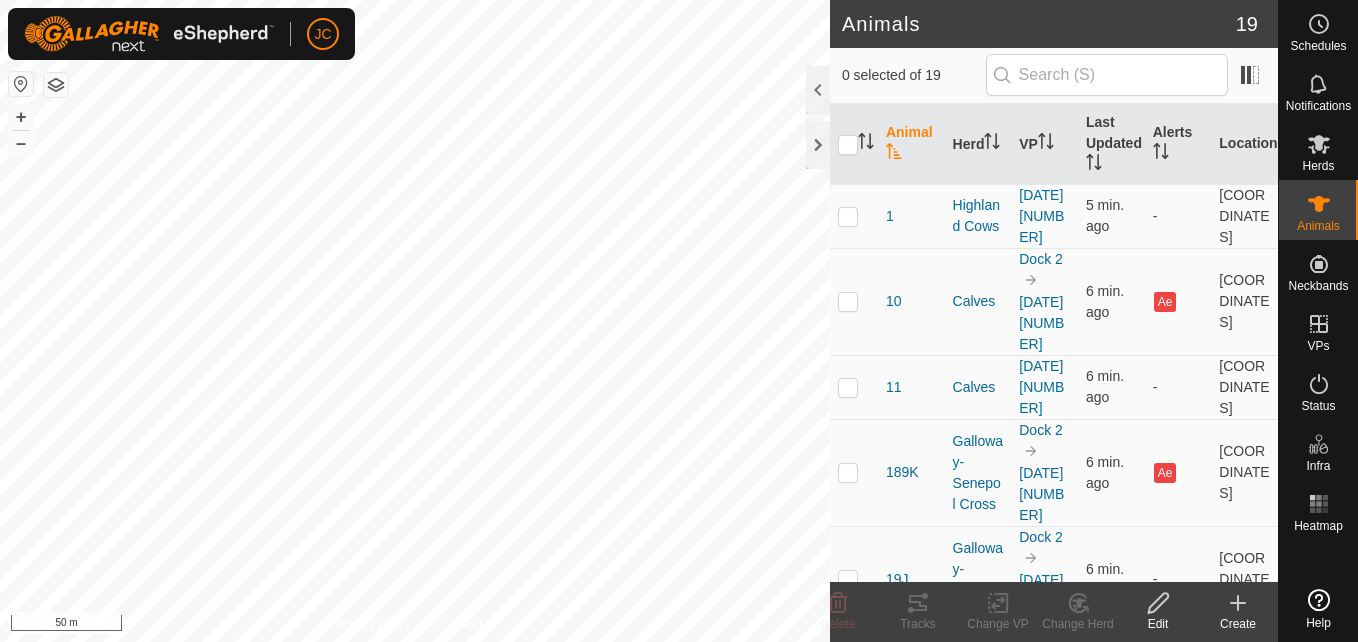 scroll, scrollTop: 0, scrollLeft: 0, axis: both 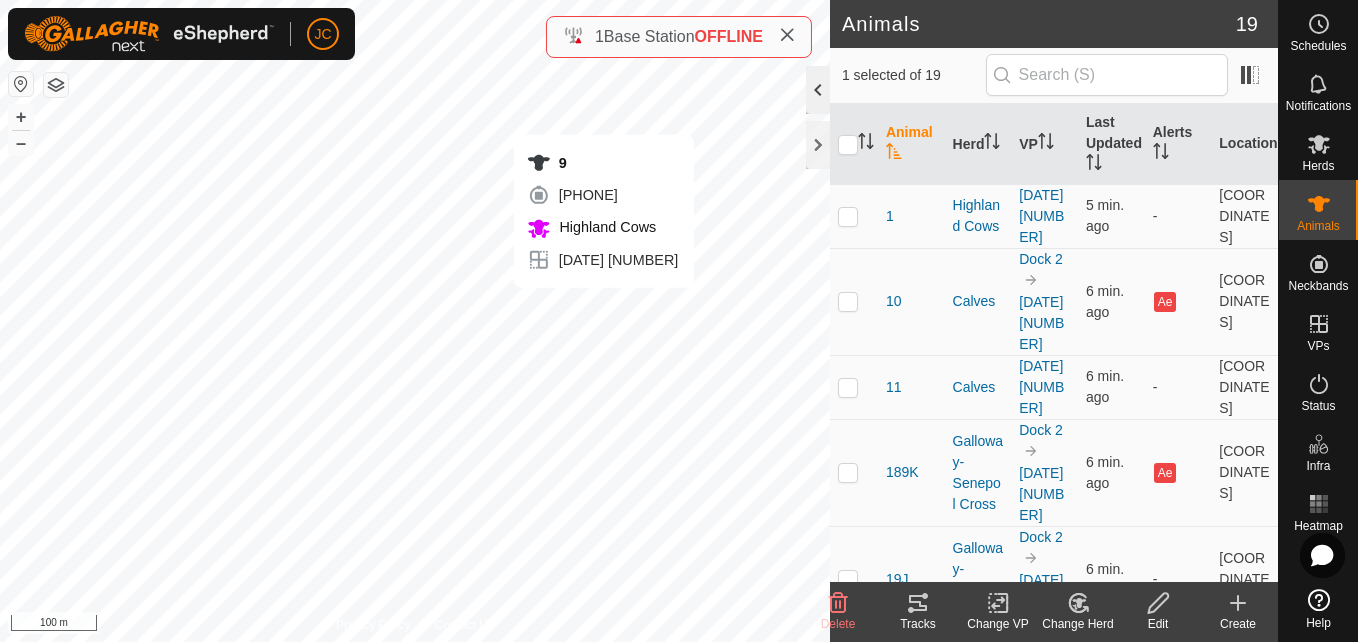 checkbox on "false" 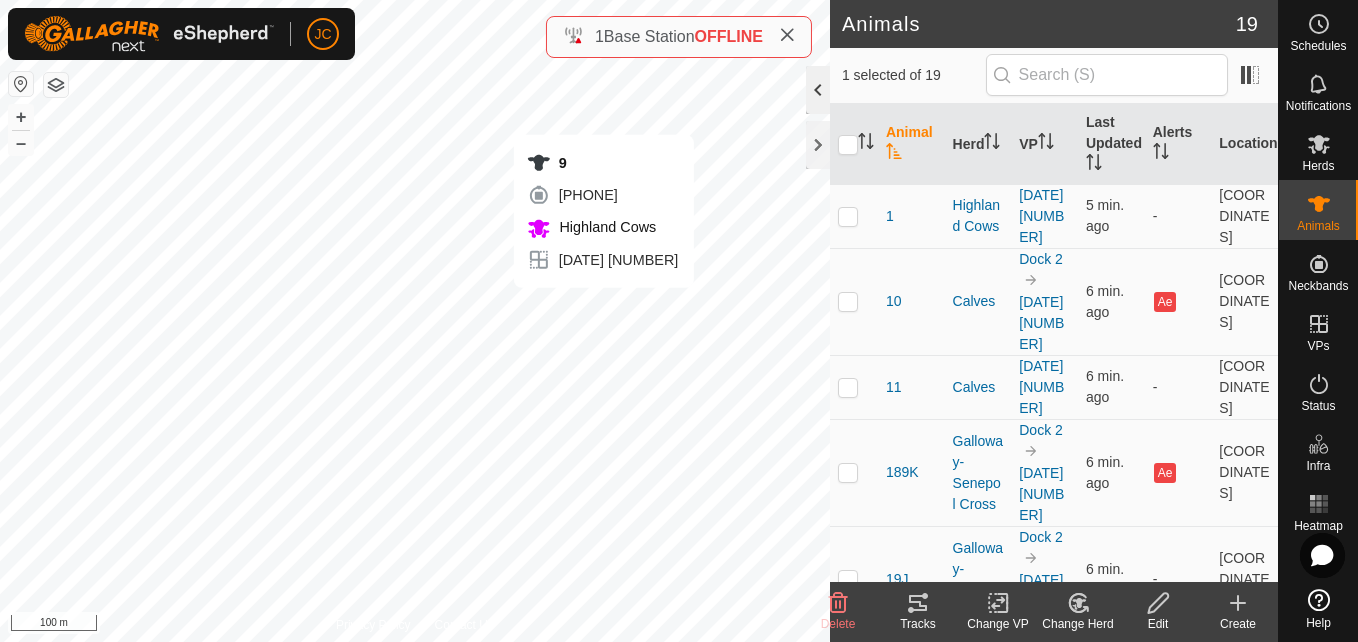 checkbox on "true" 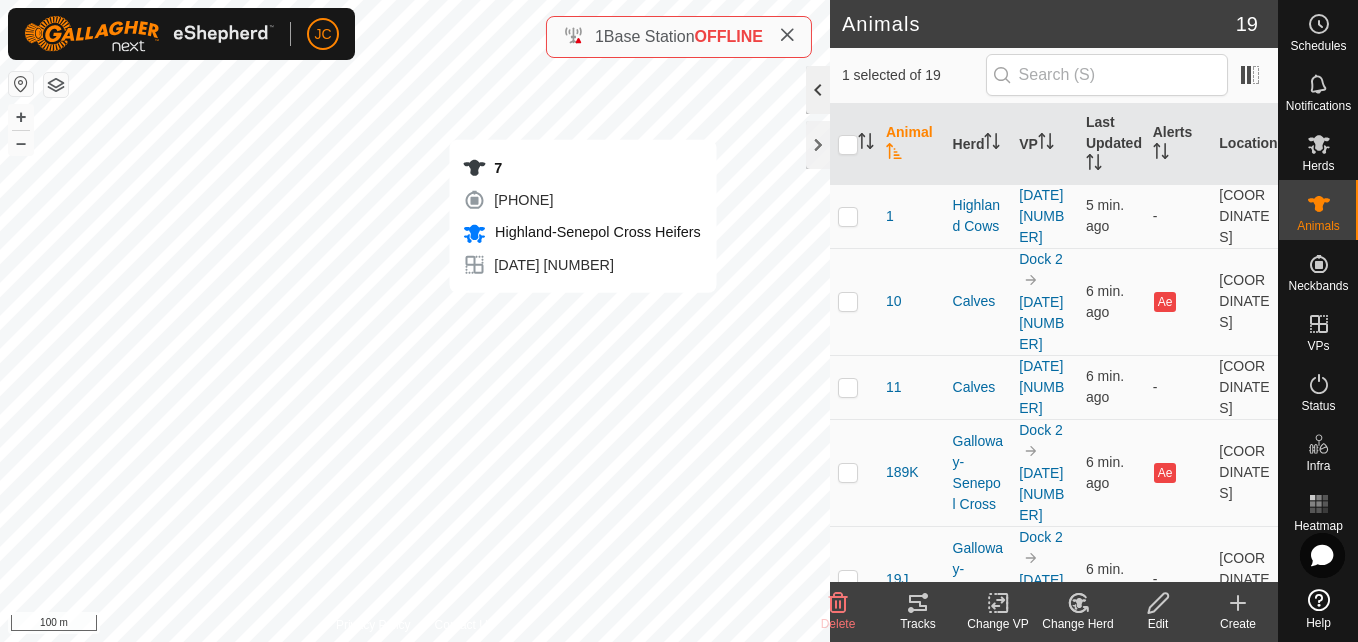 checkbox on "true" 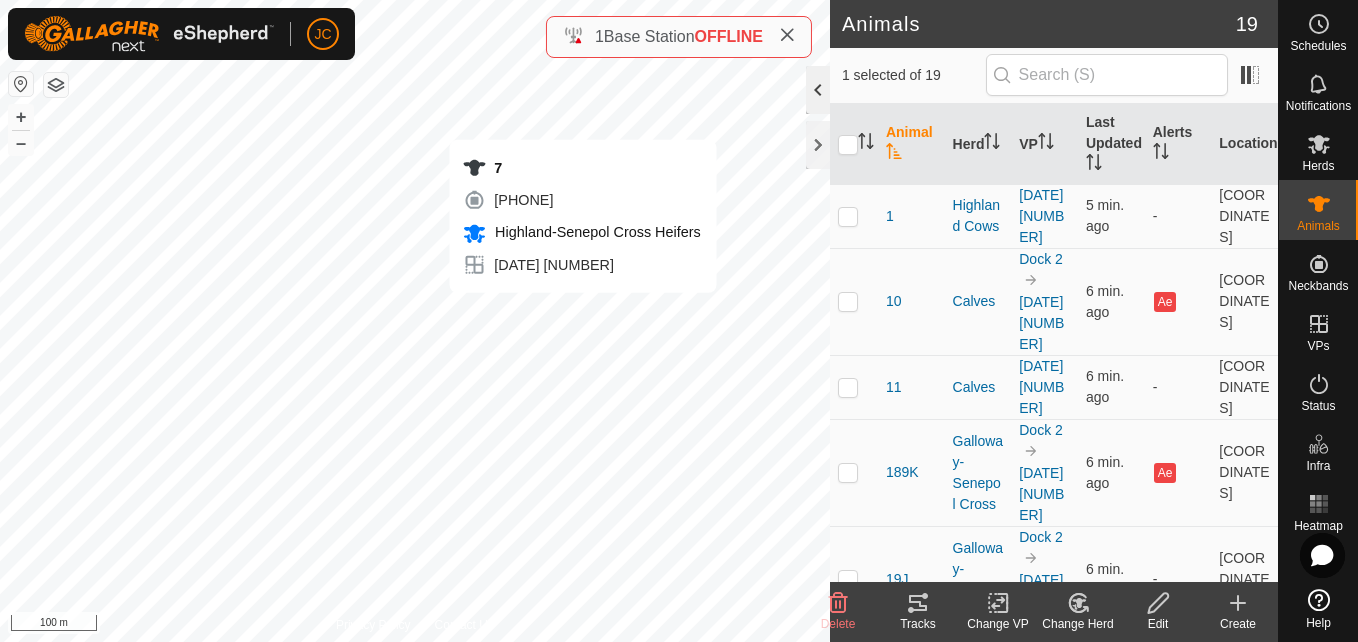 checkbox on "false" 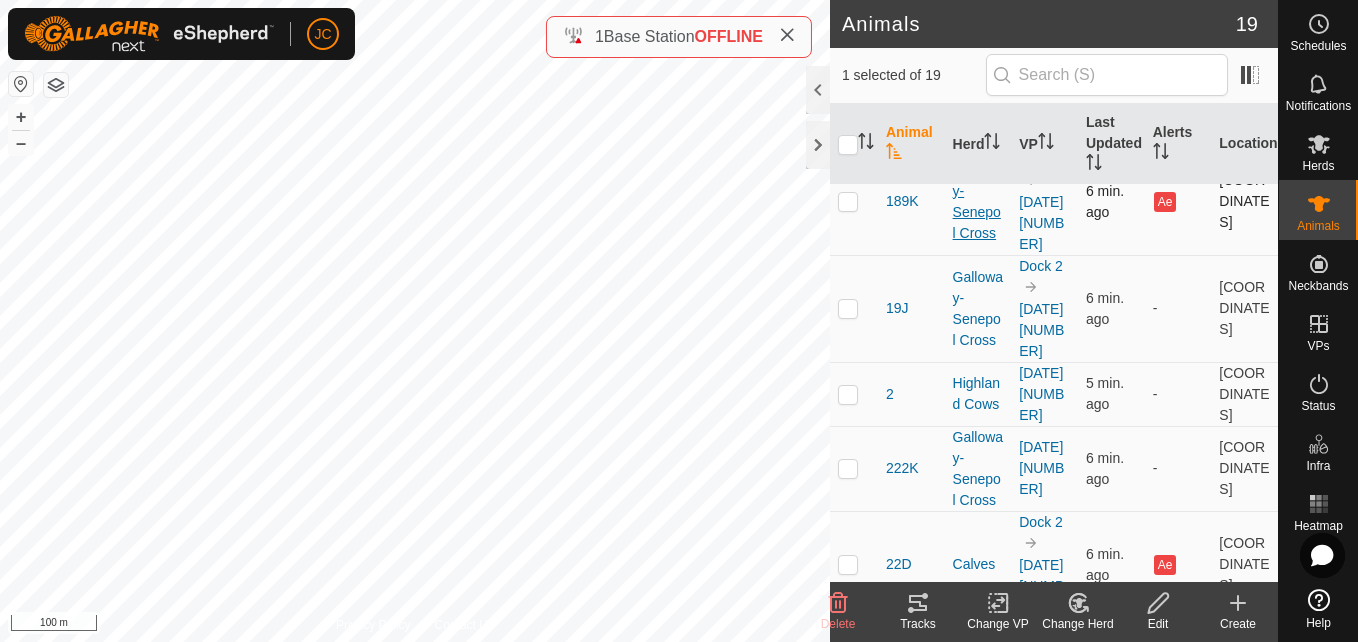scroll, scrollTop: 272, scrollLeft: 0, axis: vertical 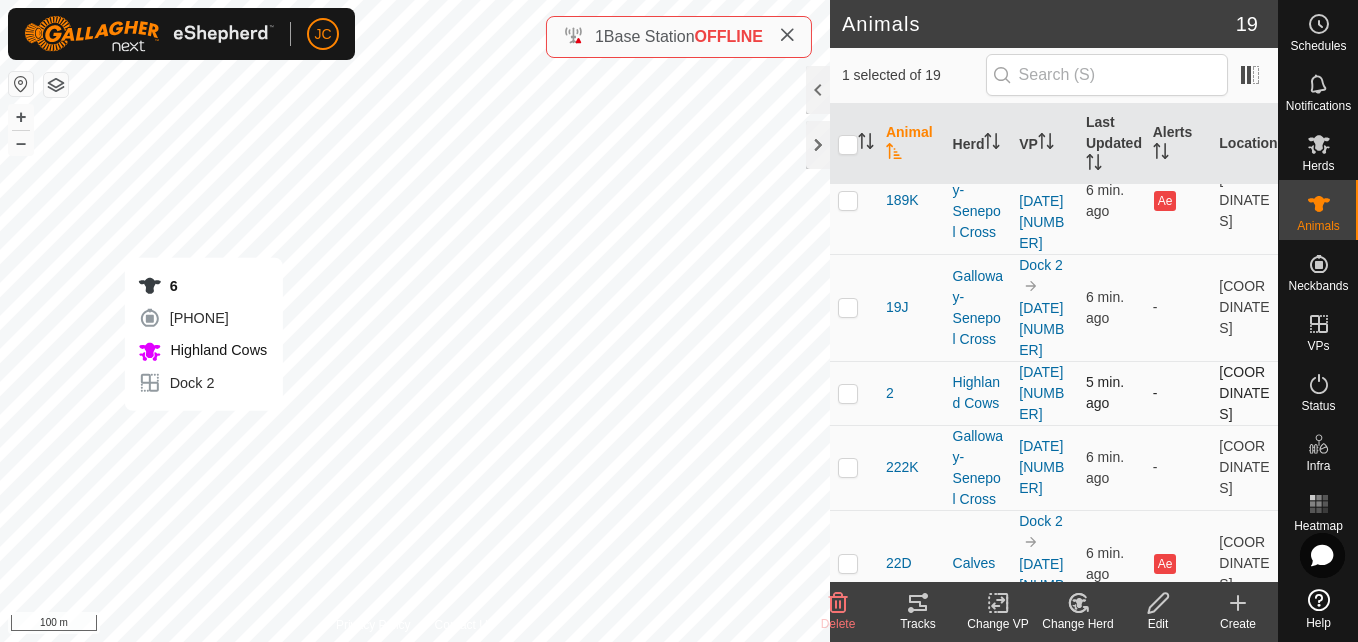 checkbox on "true" 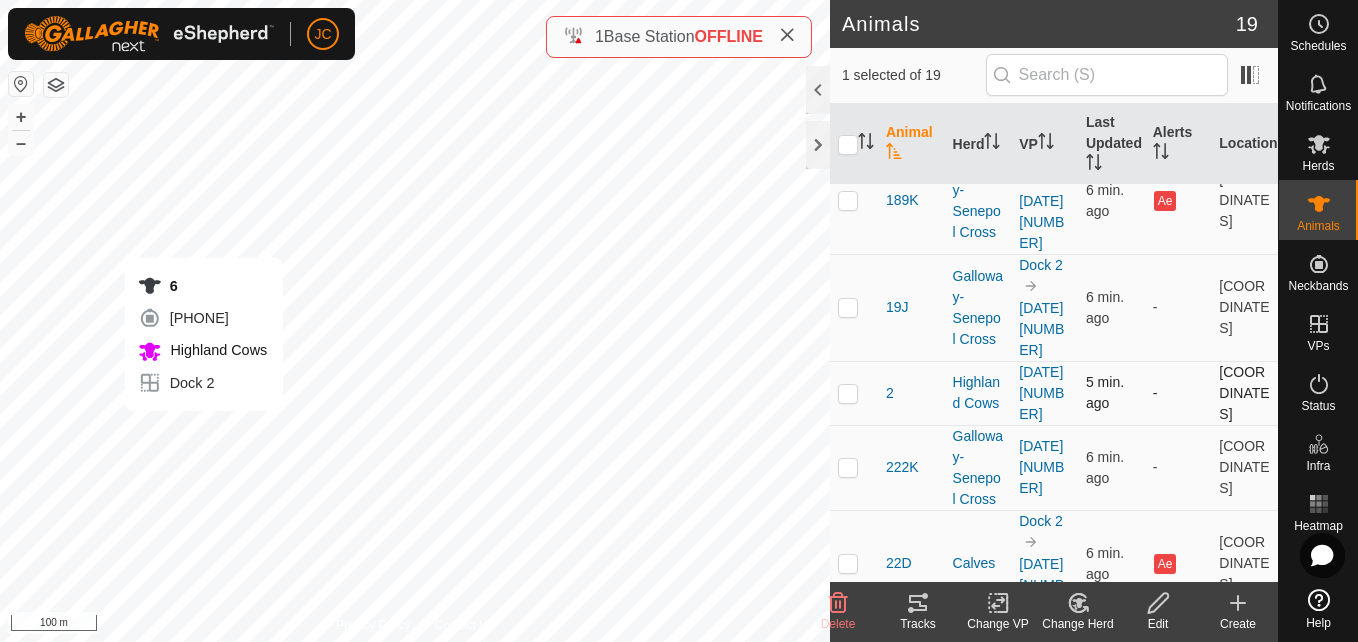 checkbox on "false" 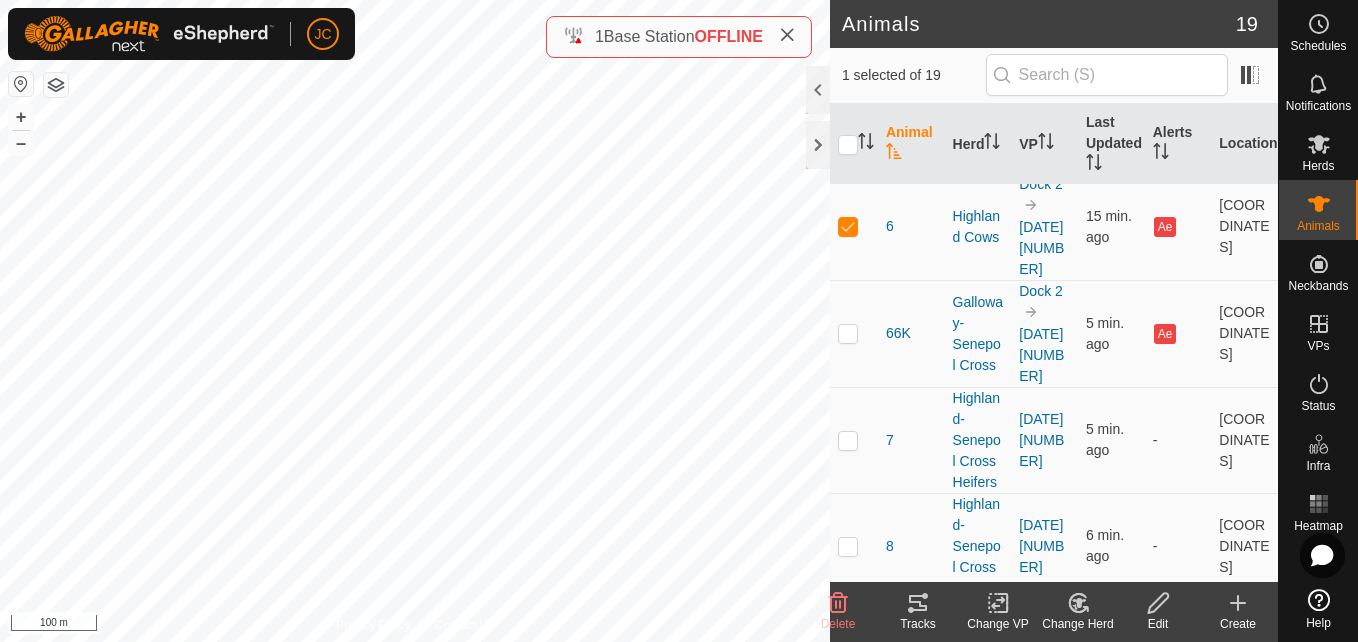 scroll, scrollTop: 1142, scrollLeft: 0, axis: vertical 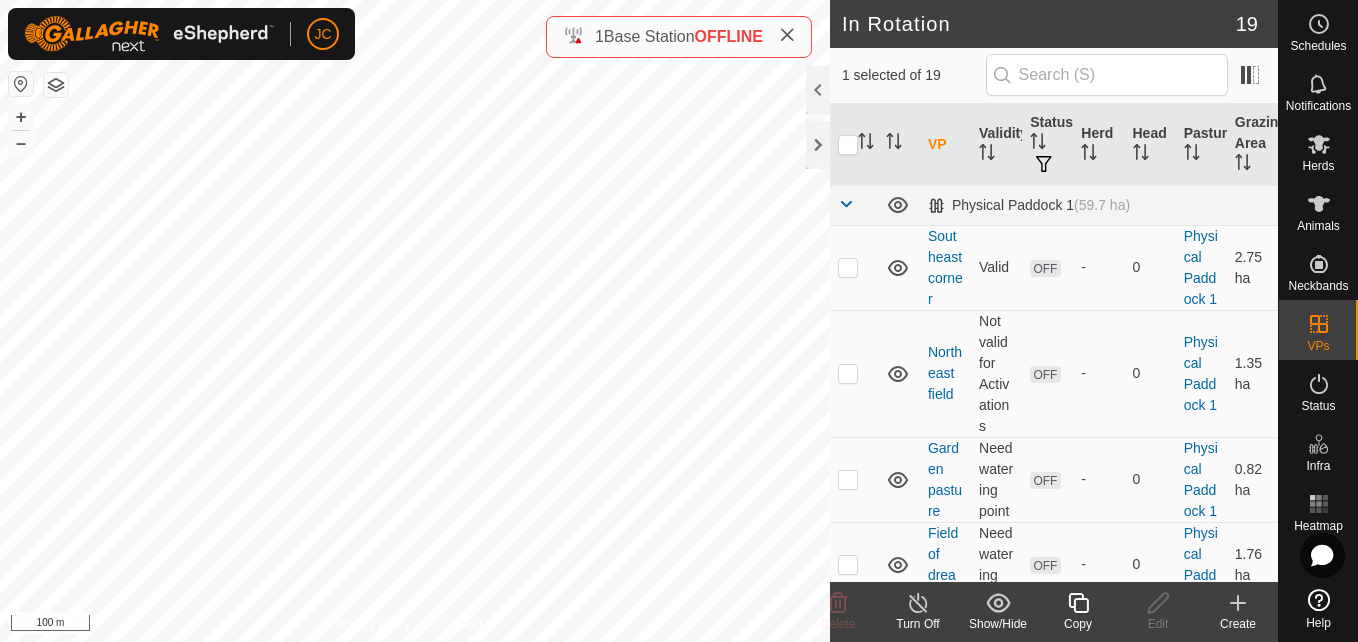 click 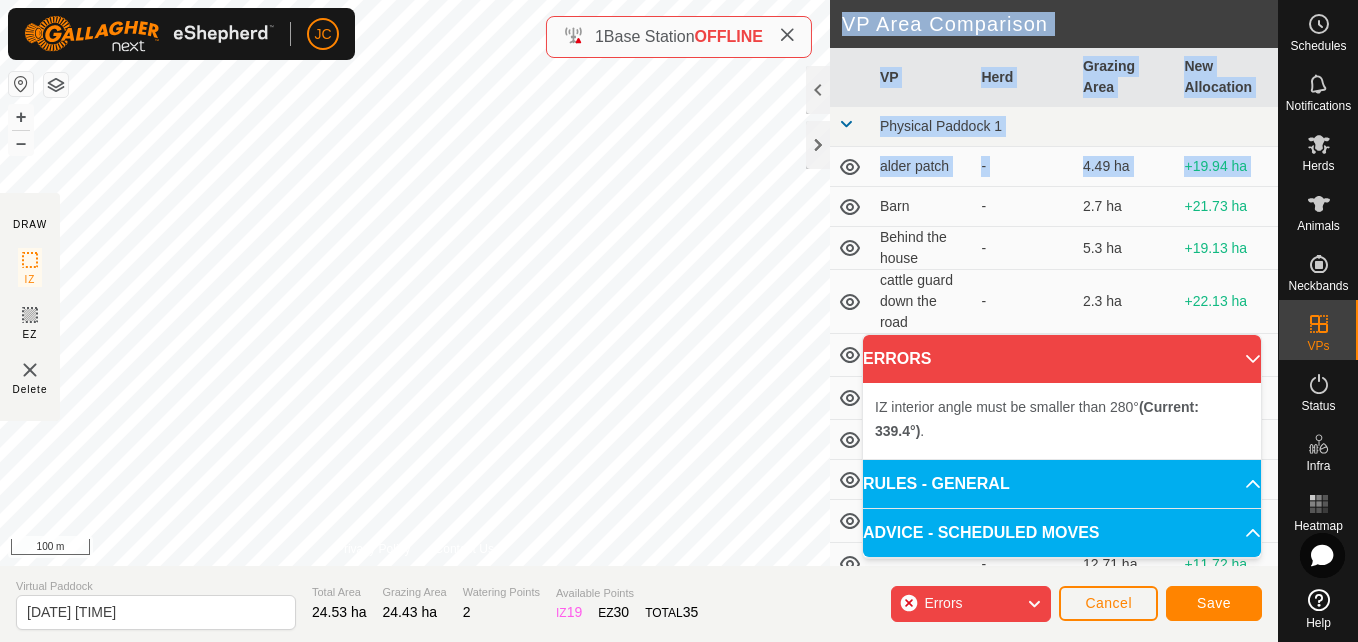 click on "DRAW IZ EZ Delete Privacy Policy Contact Us IZ interior angle must be smaller than 280°  (Current: 339.4°) . + – ⇧ i 100 m VP Area Comparison     VP   Herd   Grazing Area   New Allocation  Physical Paddock 1  alder patch  -  4.49 ha  +19.94 ha  Barn  -  2.7 ha  +21.73 ha  Behind the house  -  5.3 ha  +19.13 ha  cattle guard down the road  -  2.3 ha  +22.13 ha  cattle guard field  -  1.74 ha  +22.69 ha  Chicken barn pasture  -  0.58 ha  +23.85 ha  Curral field 1  -  0.86 ha  +23.57 ha  Dock 1  -  6.86 ha  +17.57 ha  Dock 2   Highland Cows   6.27 ha  +18.16 ha  Dock 2 transition  -  12.71 ha  +11.72 ha  Dock 3  -  4.71 ha  +19.72 ha  Dock 5  -  5.34 ha  +19.09 ha  Dock1 Transition  -  9.82 ha  +14.61 ha  Down the road  -  5.66 ha  +18.77 ha  Field of dreams  -  1.76 ha  +22.67 ha  Garden pasture  -  0.82 ha  +23.61 ha  Northeast field  -  1.35 ha  +23.08 ha  Southeast corner  -  2.75 ha  +21.68 ha" 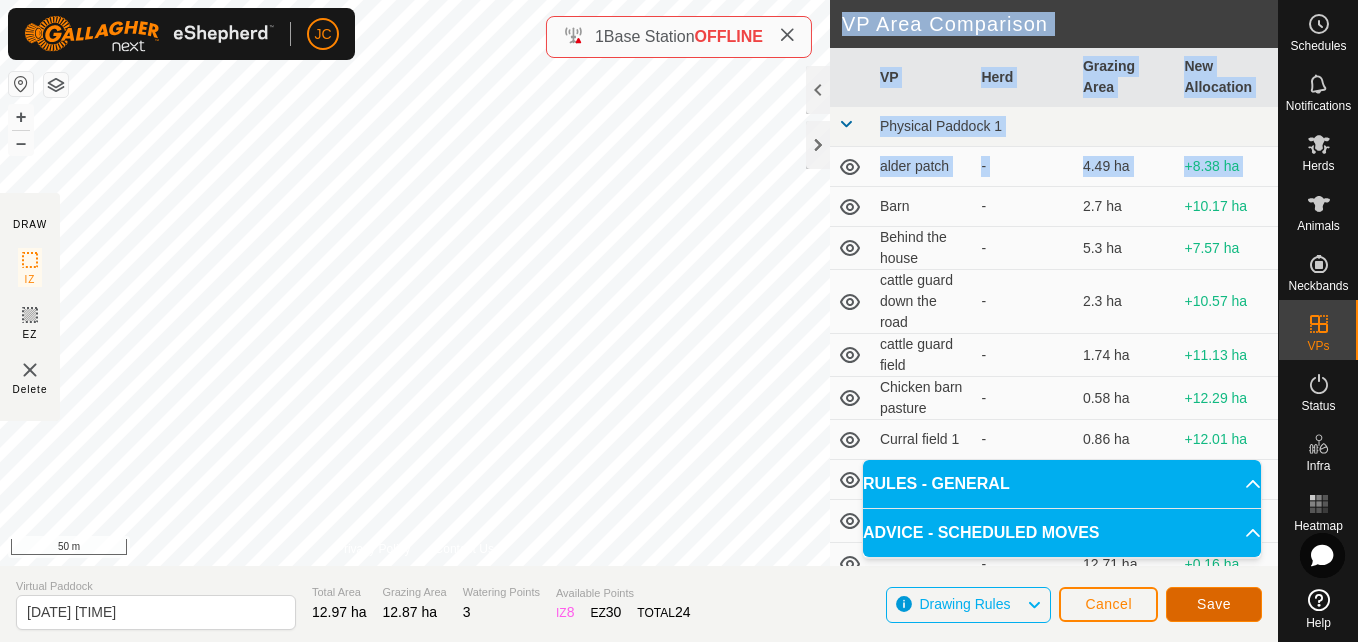 click on "Save" 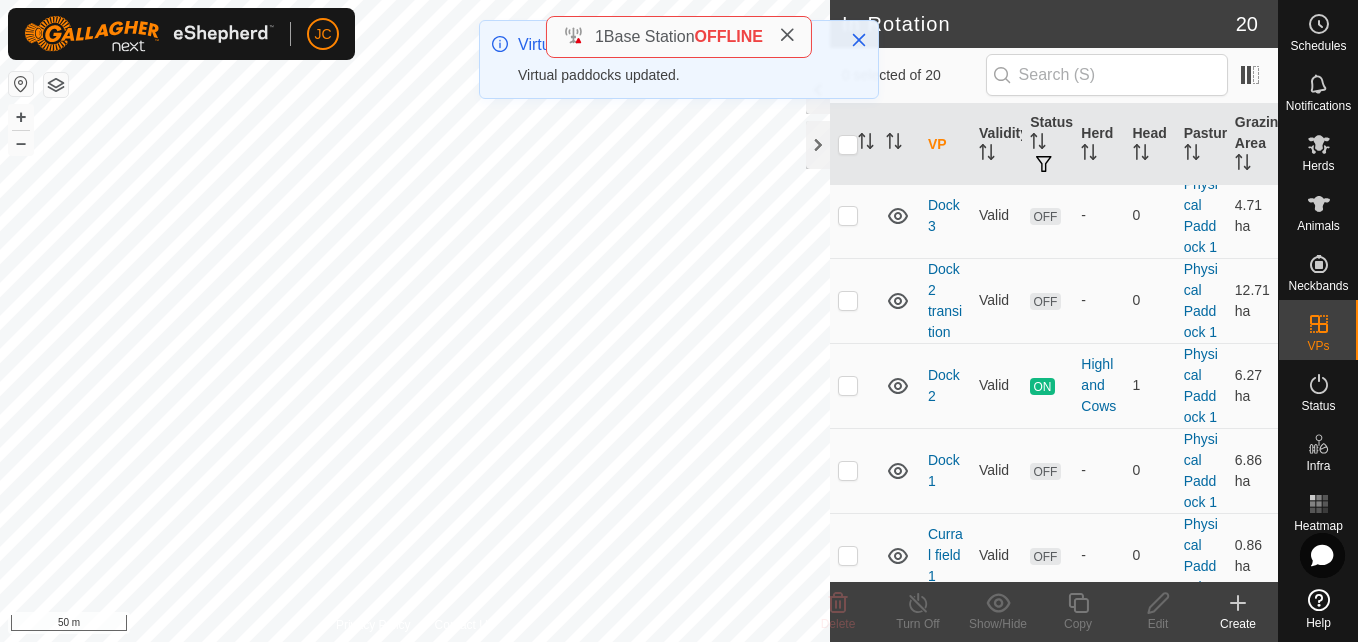 scroll, scrollTop: 1848, scrollLeft: 0, axis: vertical 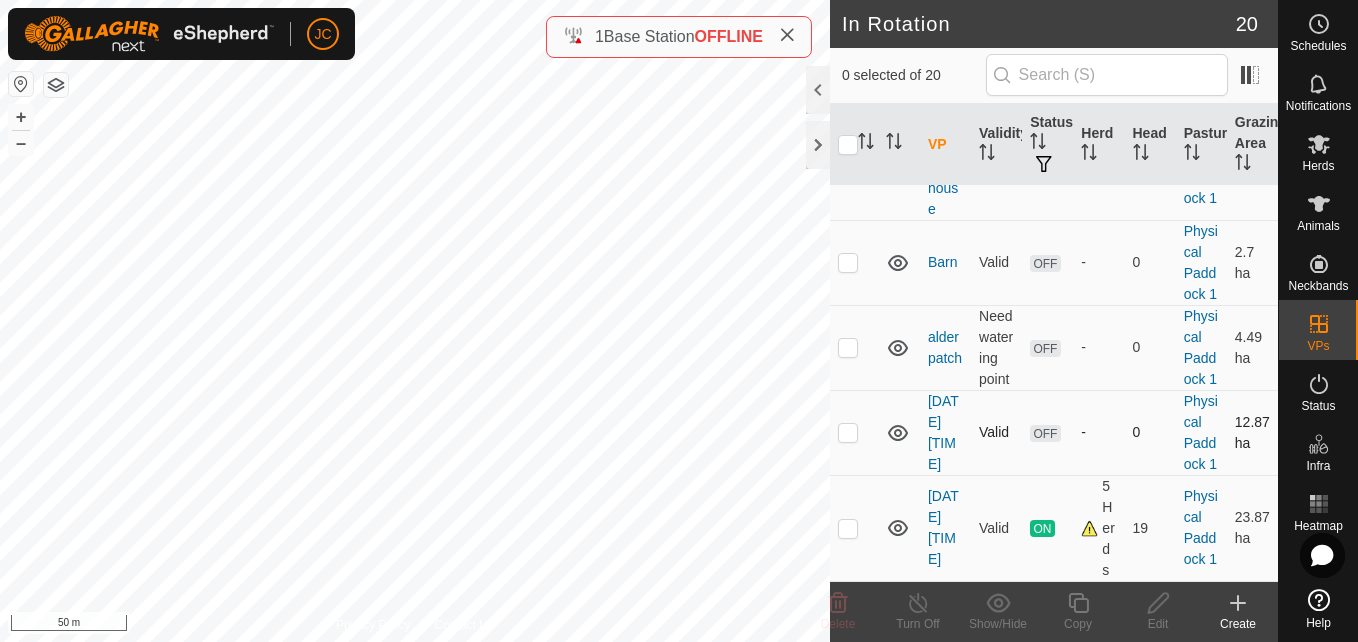 click at bounding box center [848, 432] 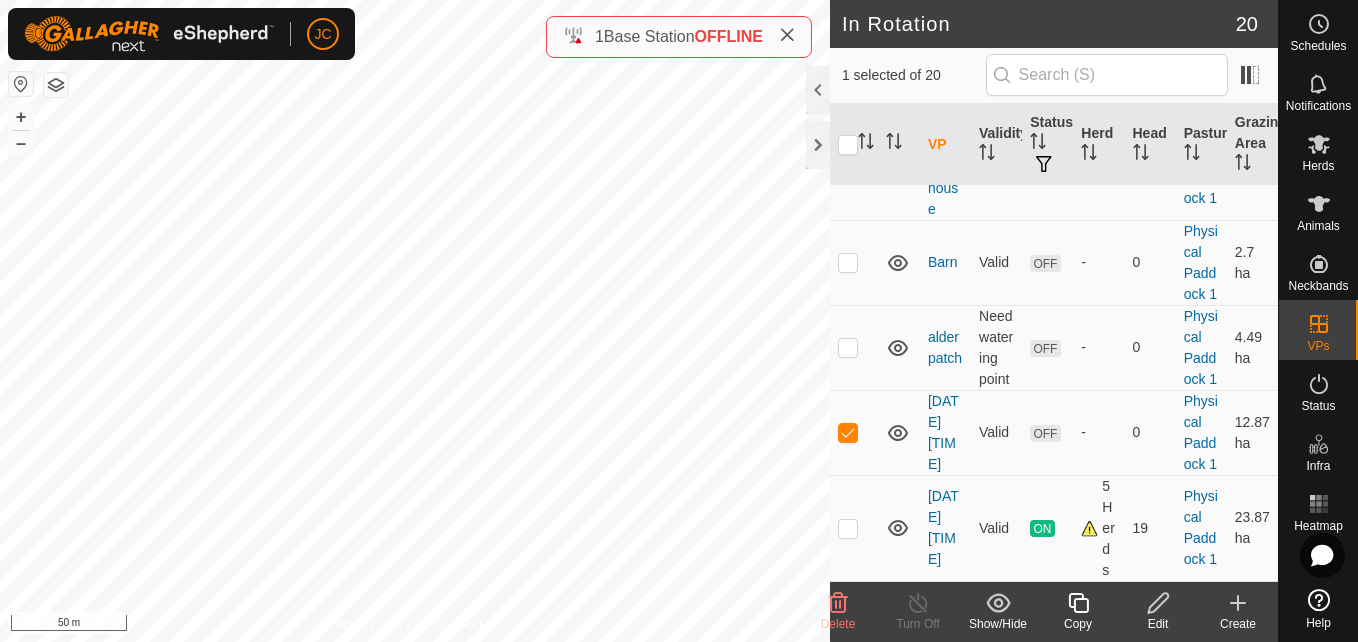 click on "Edit" 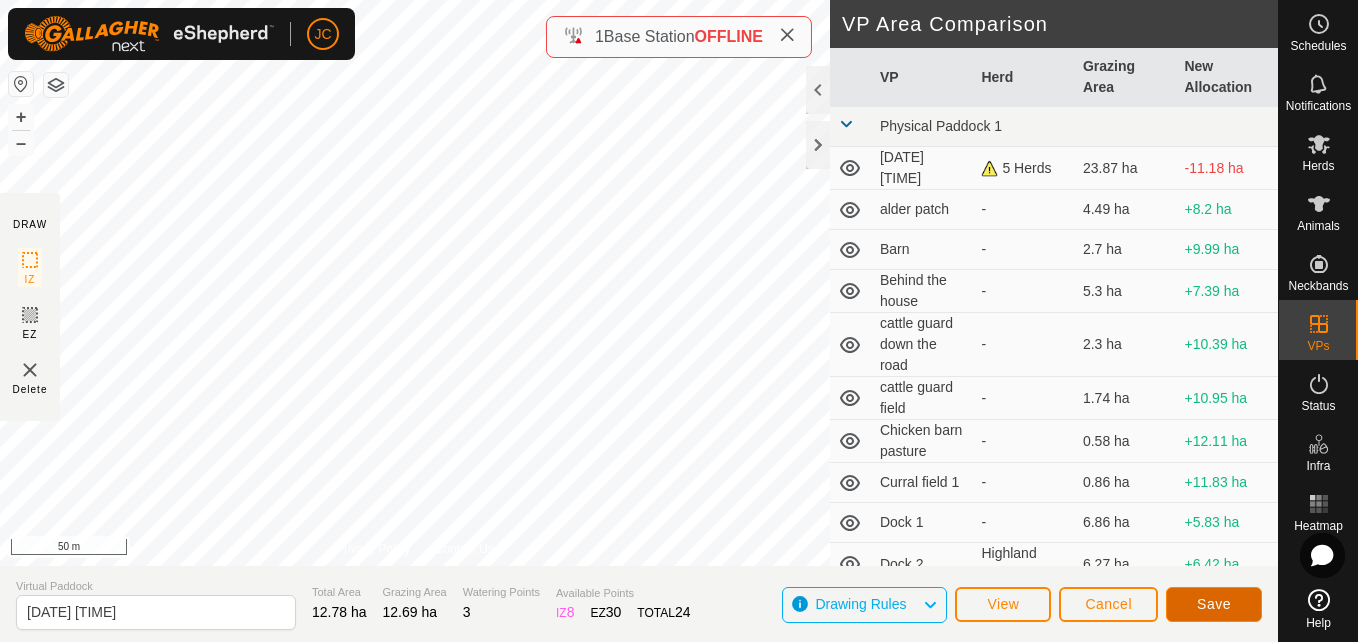 click on "Save" 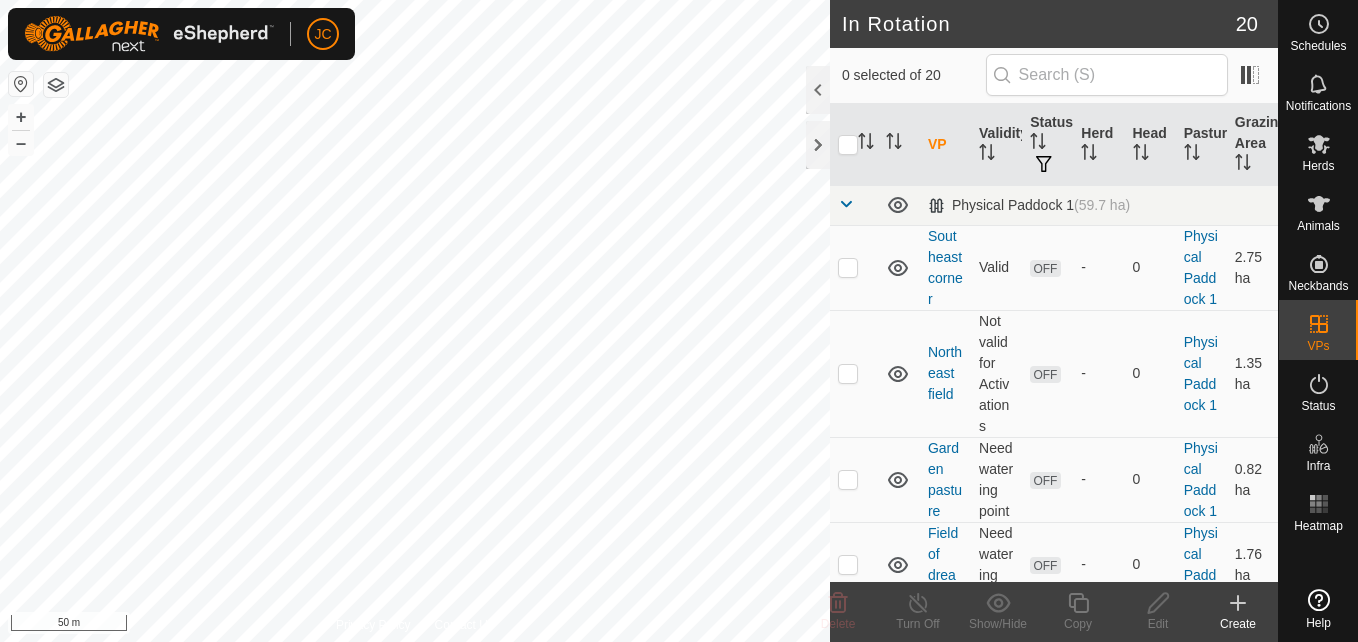 scroll, scrollTop: 0, scrollLeft: 0, axis: both 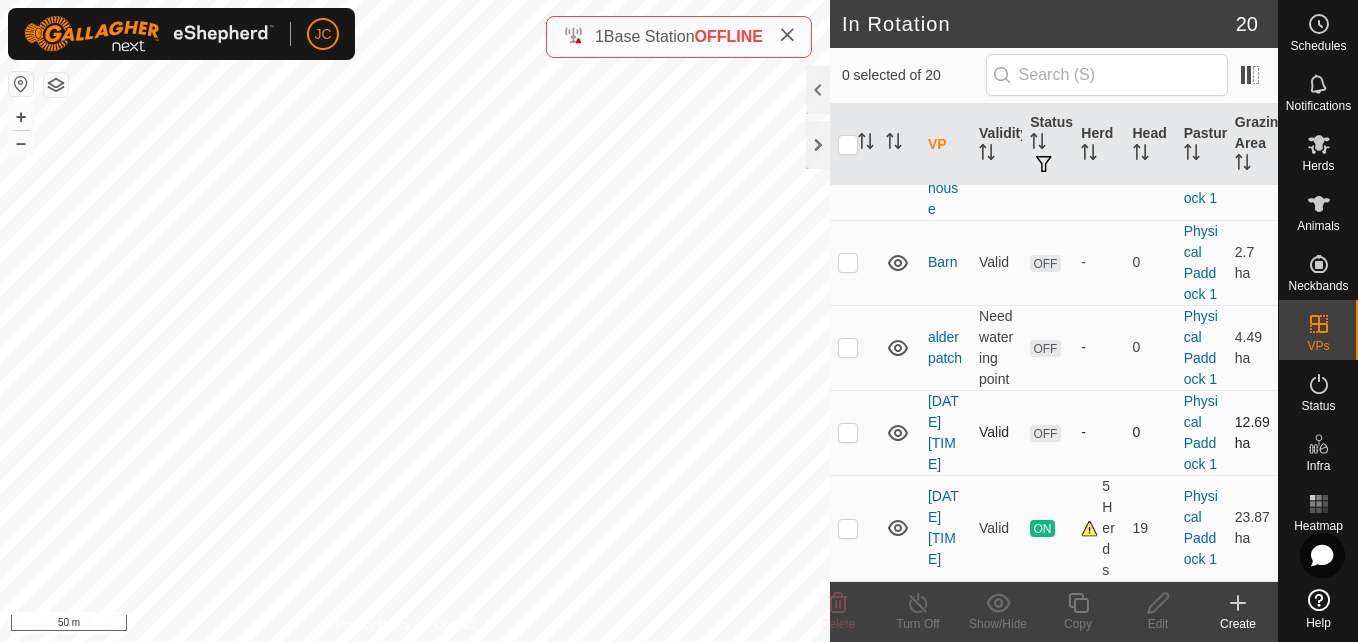 click at bounding box center (848, 432) 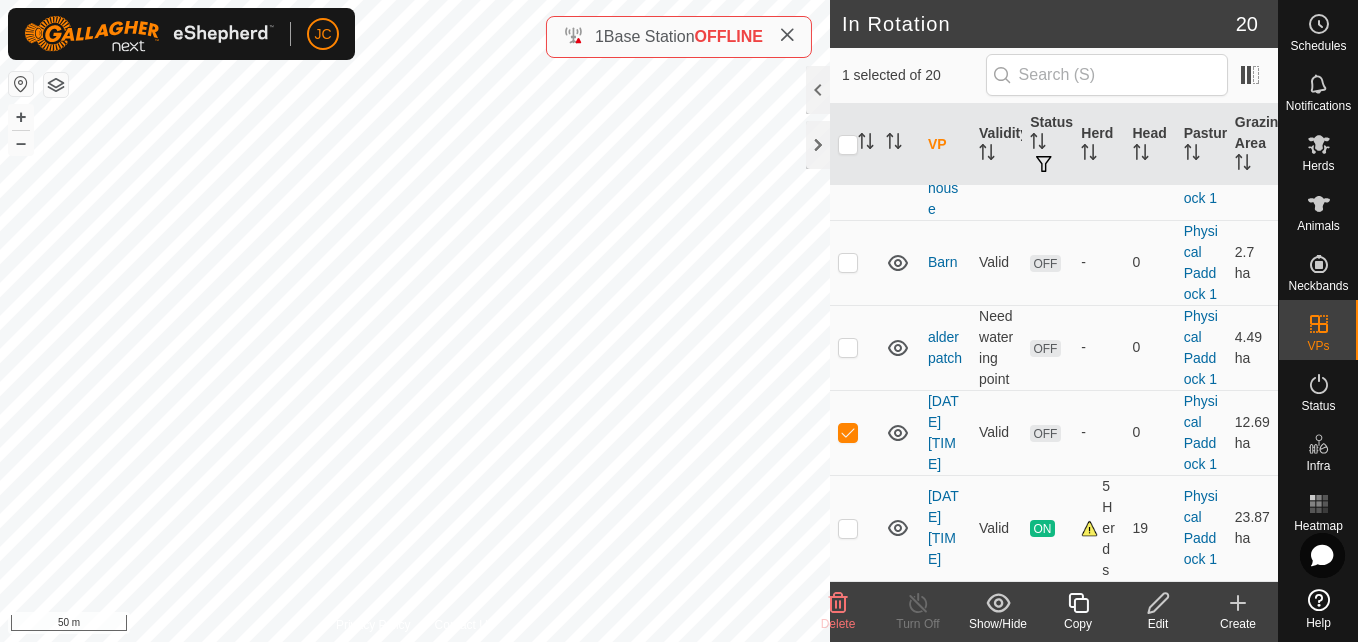 click 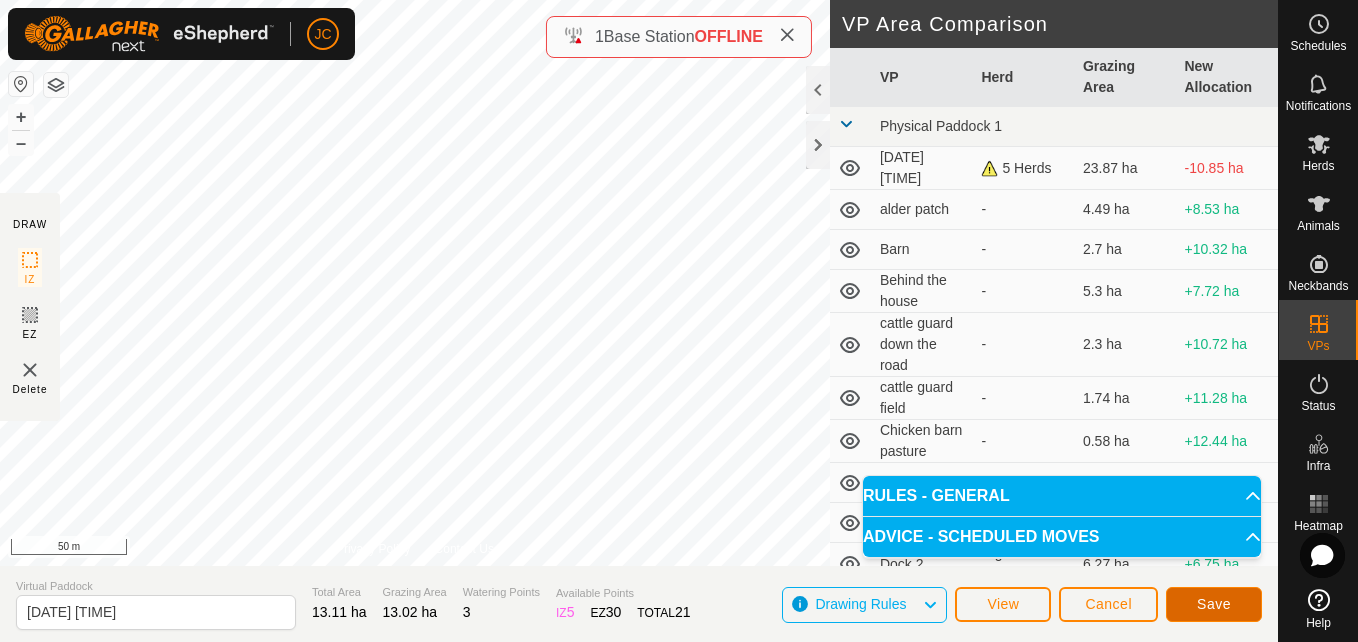 click on "Save" 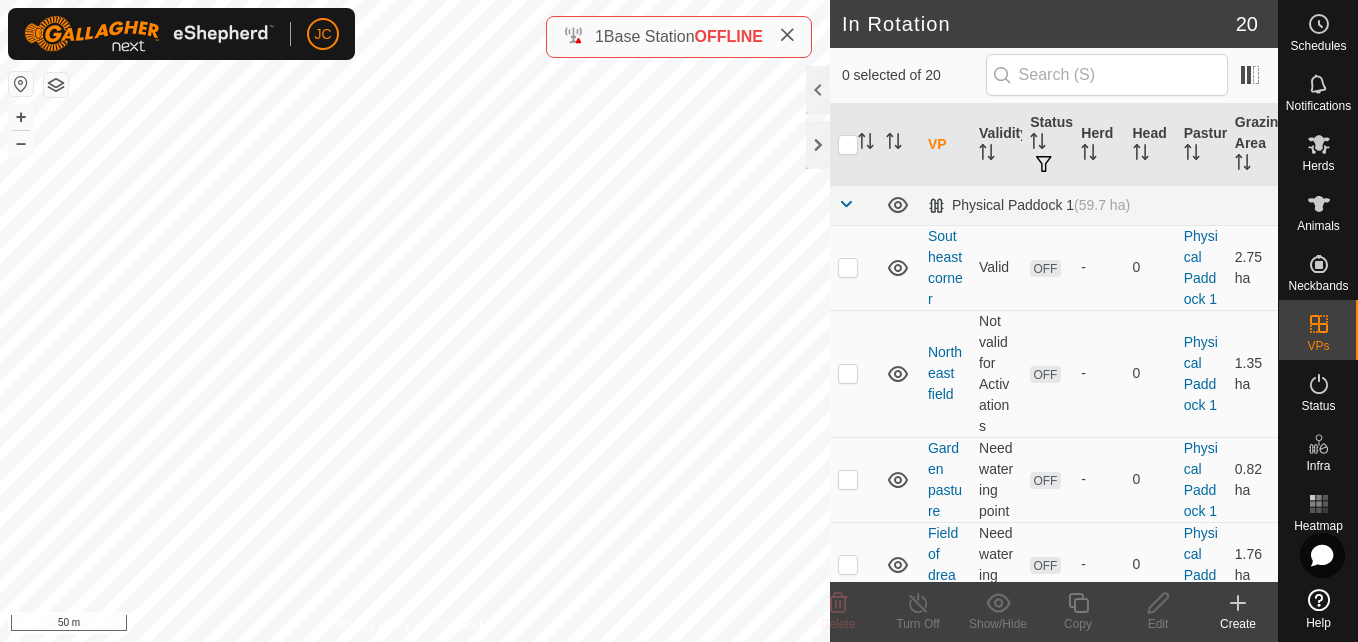 scroll, scrollTop: 0, scrollLeft: 0, axis: both 